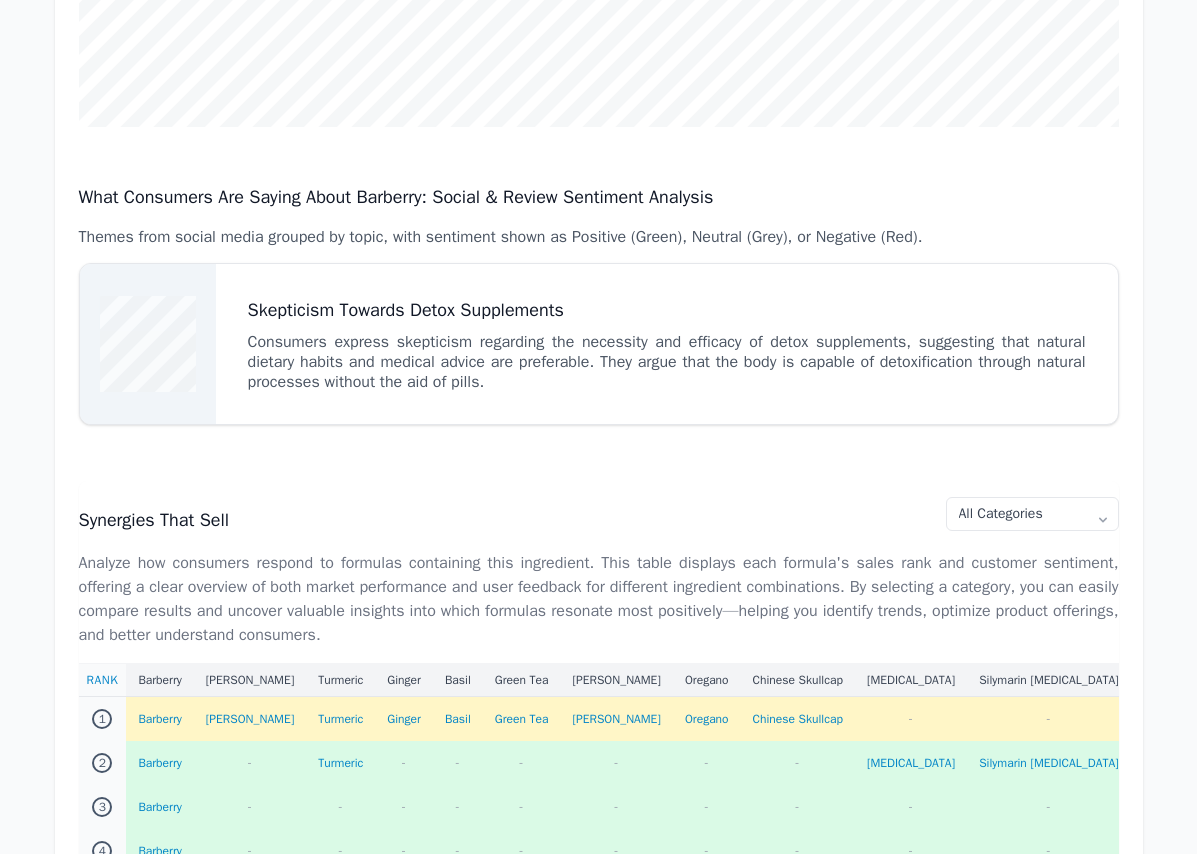scroll, scrollTop: 0, scrollLeft: 0, axis: both 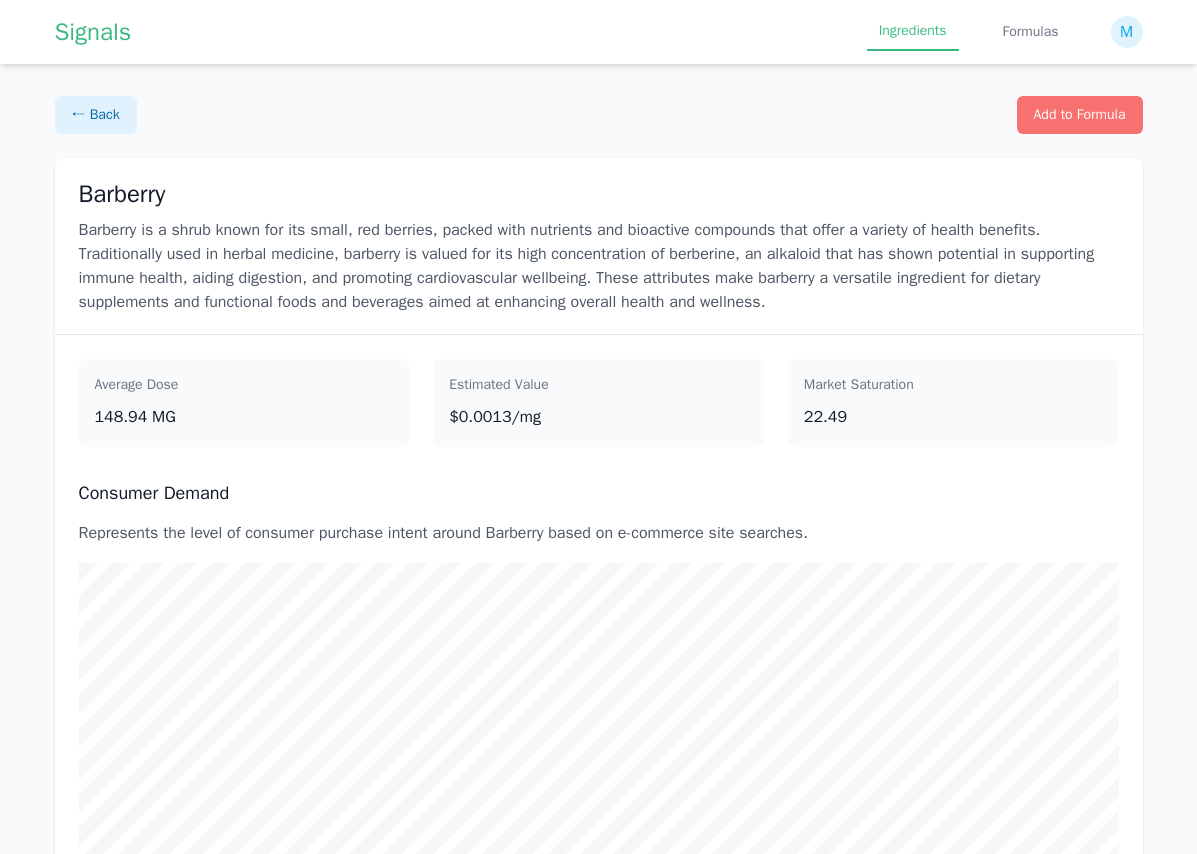 click on "← Back  Add to Formula" at bounding box center (599, 115) 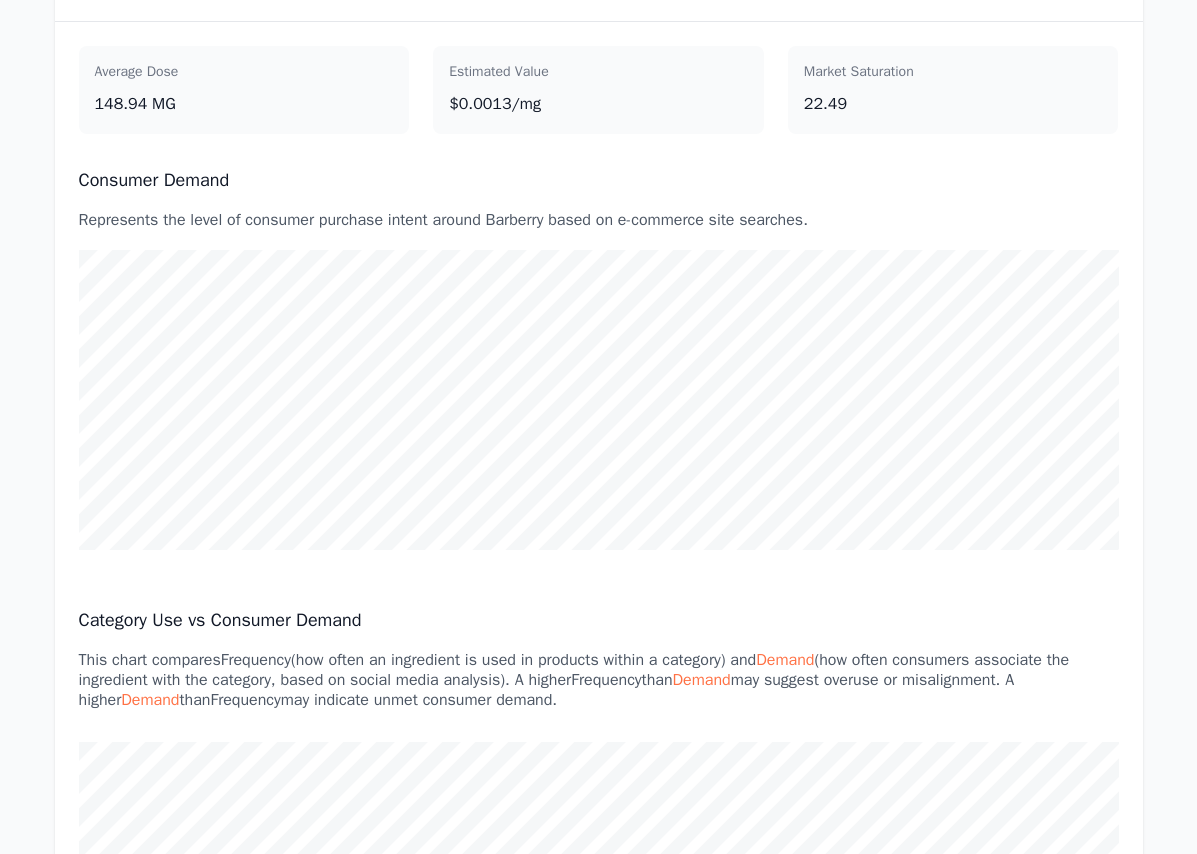 scroll, scrollTop: 0, scrollLeft: 0, axis: both 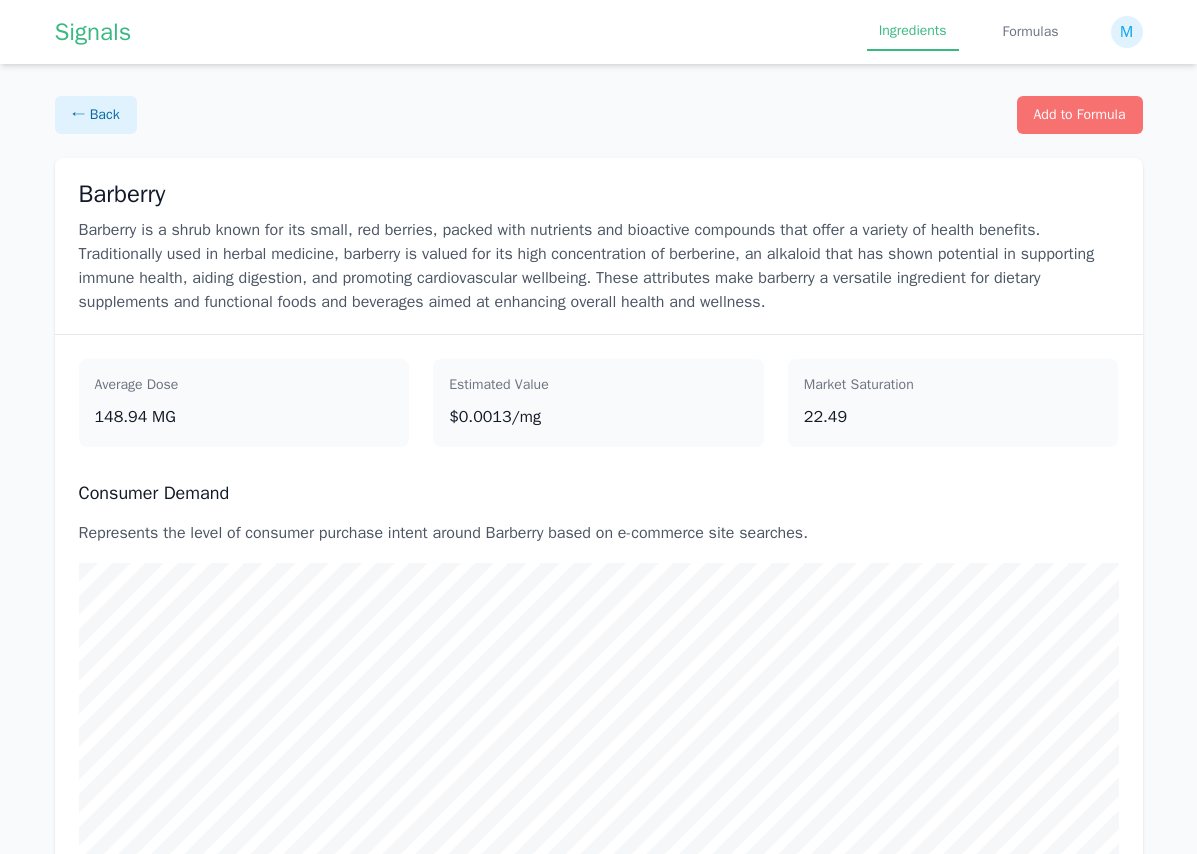 drag, startPoint x: 491, startPoint y: 186, endPoint x: 442, endPoint y: 199, distance: 50.695168 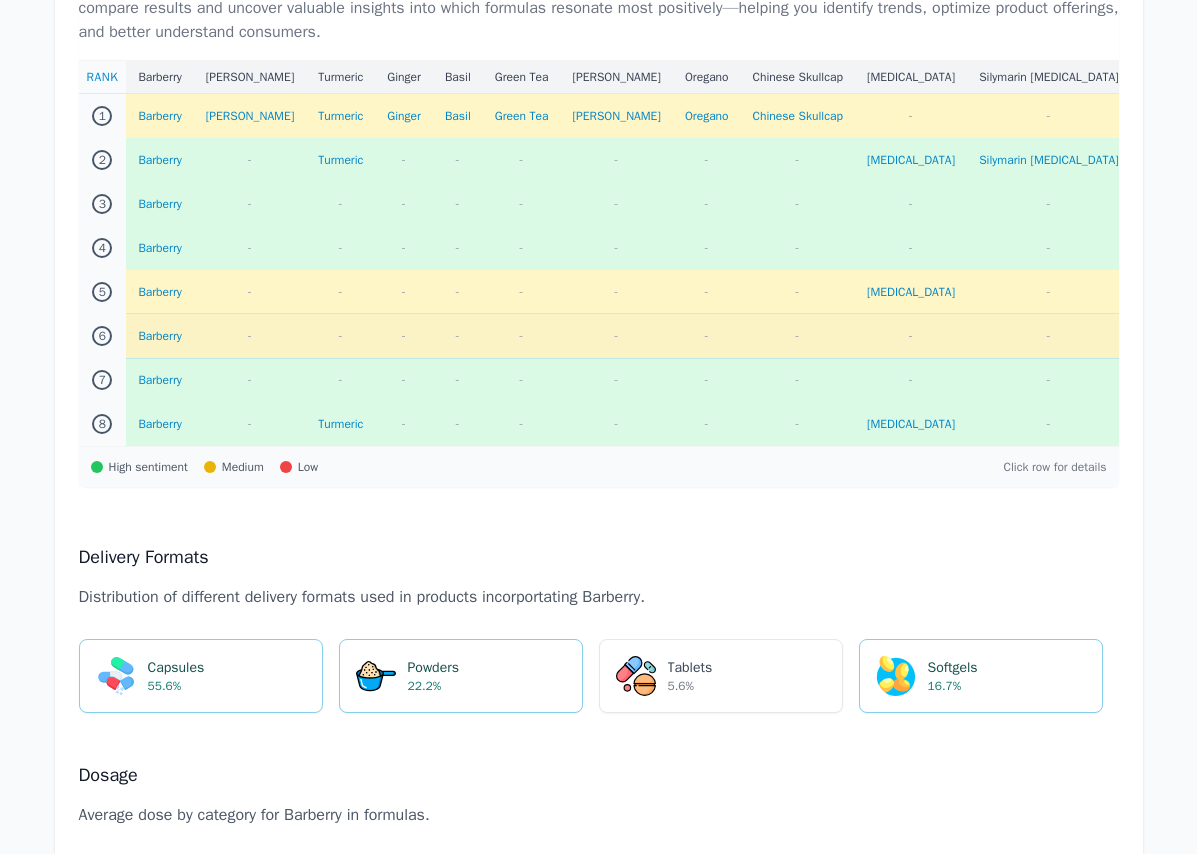 scroll, scrollTop: 2025, scrollLeft: 0, axis: vertical 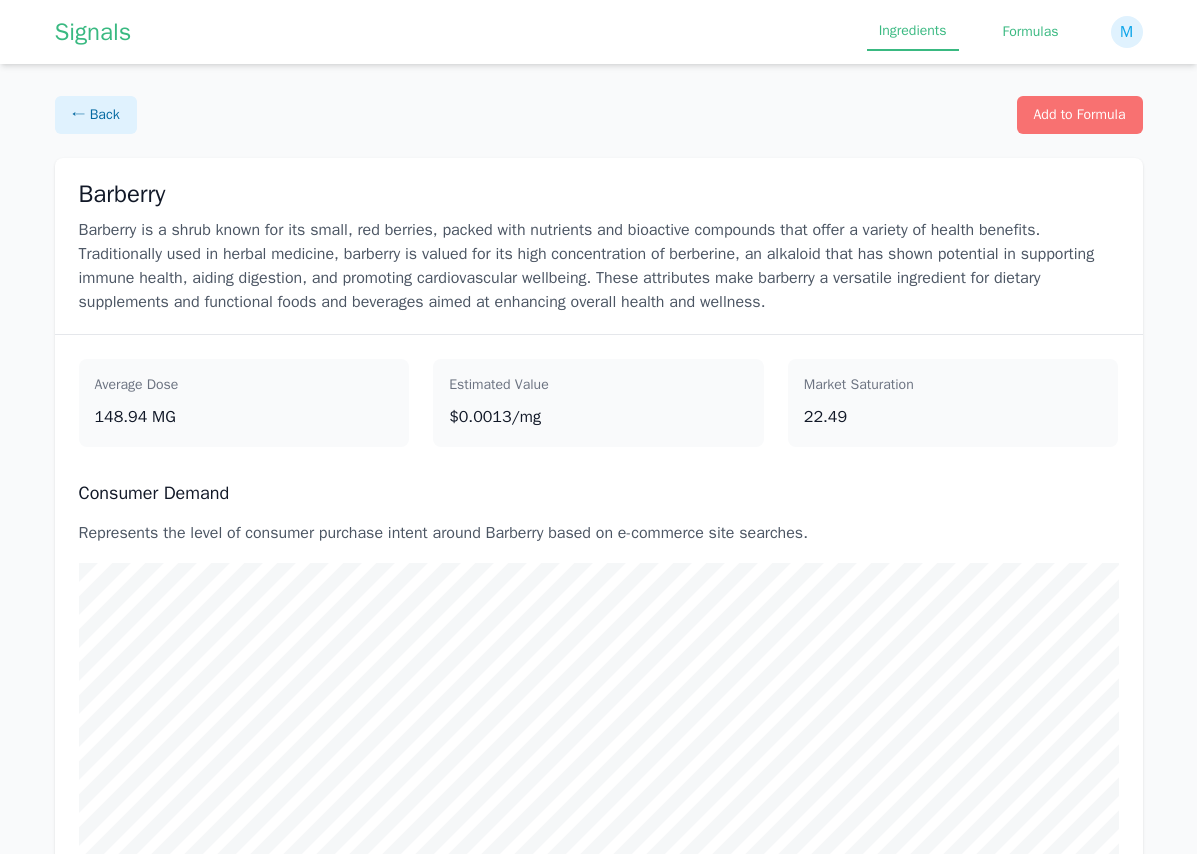 click on "Formulas" at bounding box center (1031, 32) 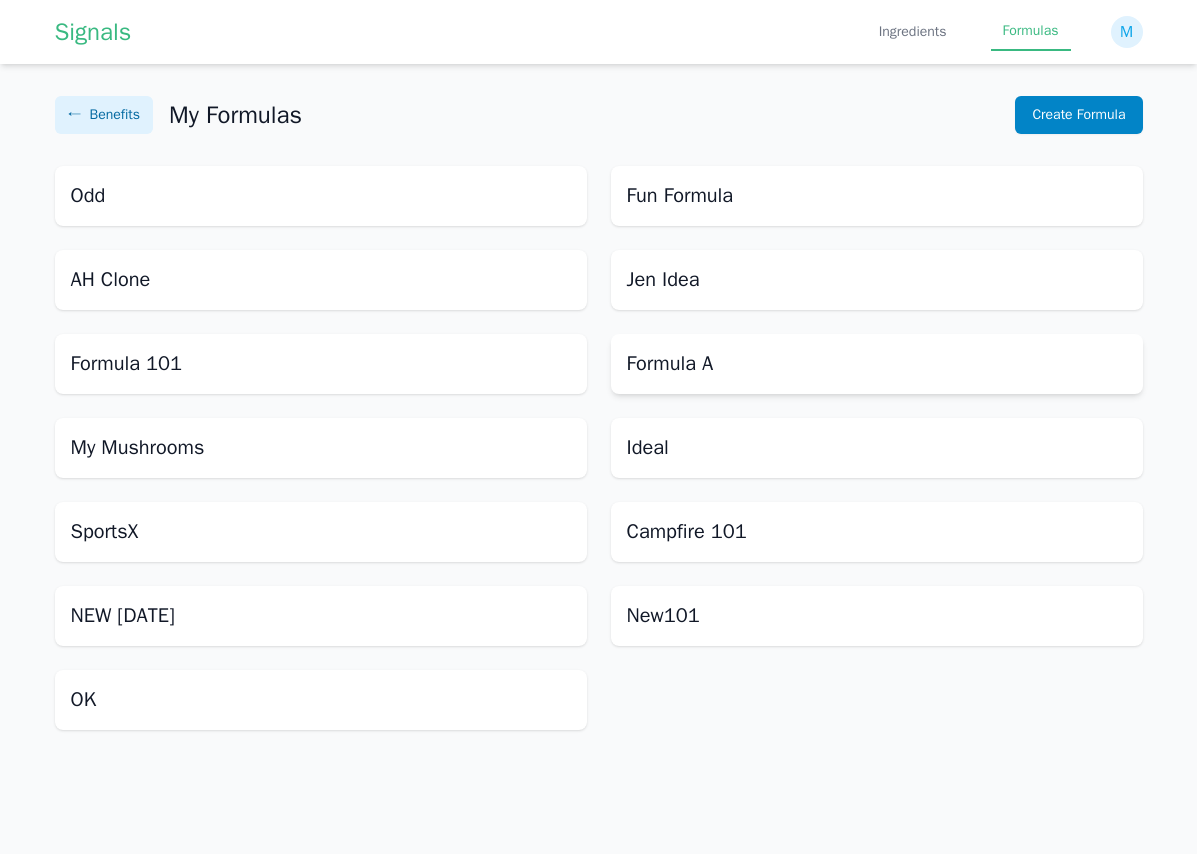 click on "Formula A" at bounding box center (877, 364) 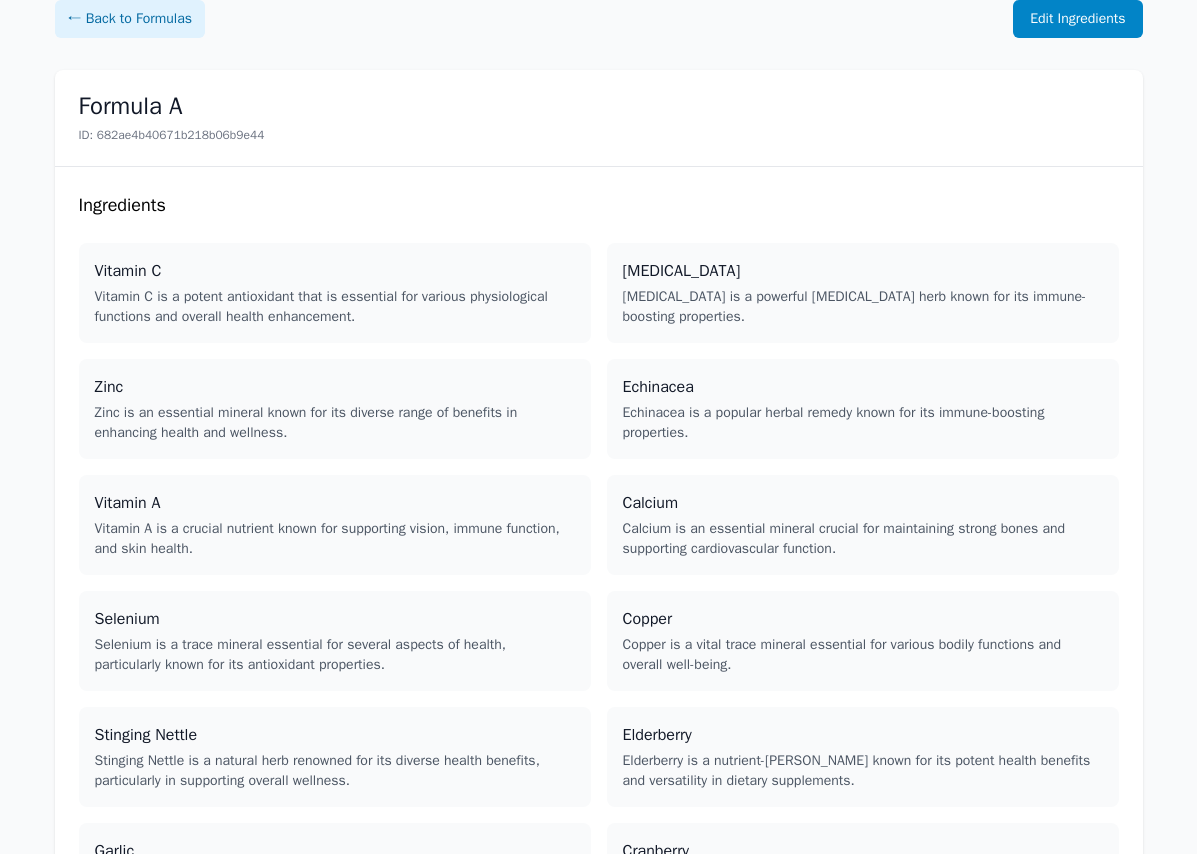 scroll, scrollTop: 0, scrollLeft: 0, axis: both 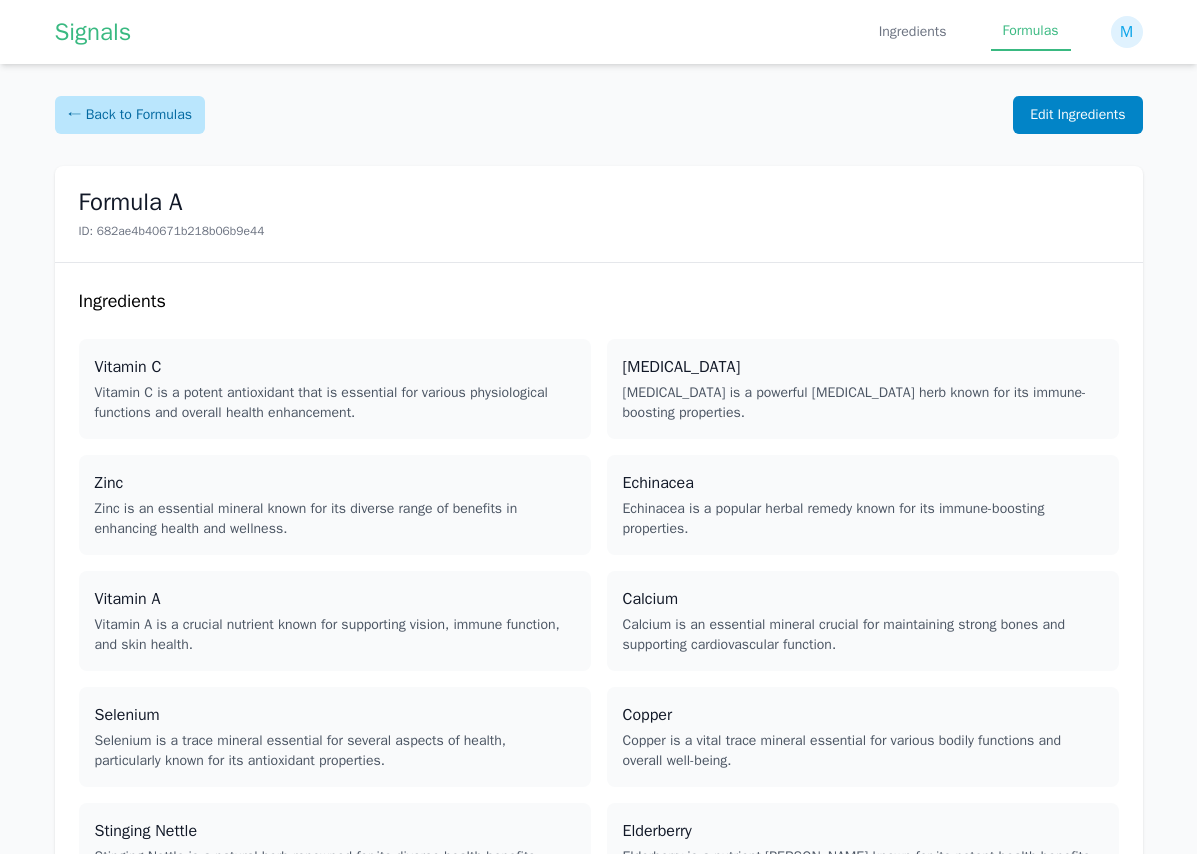 click on "← Back to Formulas" at bounding box center (130, 115) 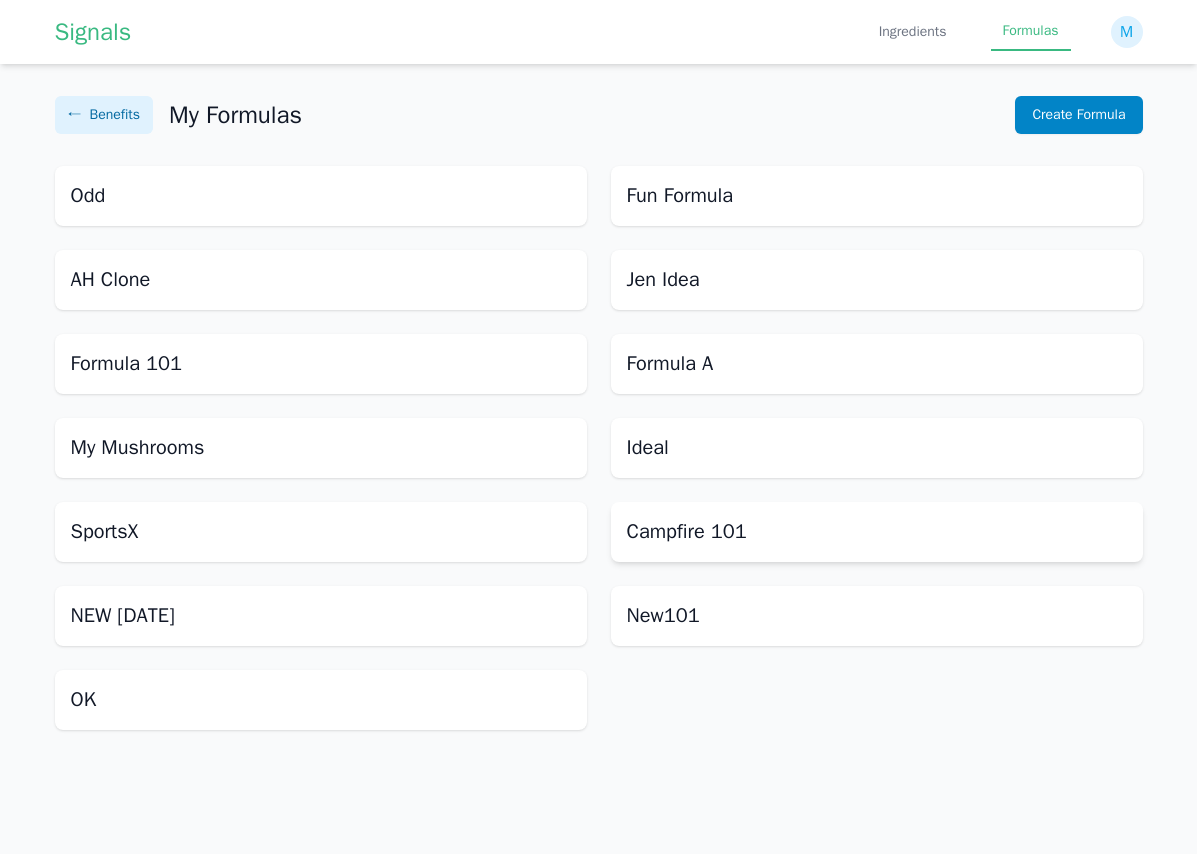 click on "Campfire 101" at bounding box center [877, 532] 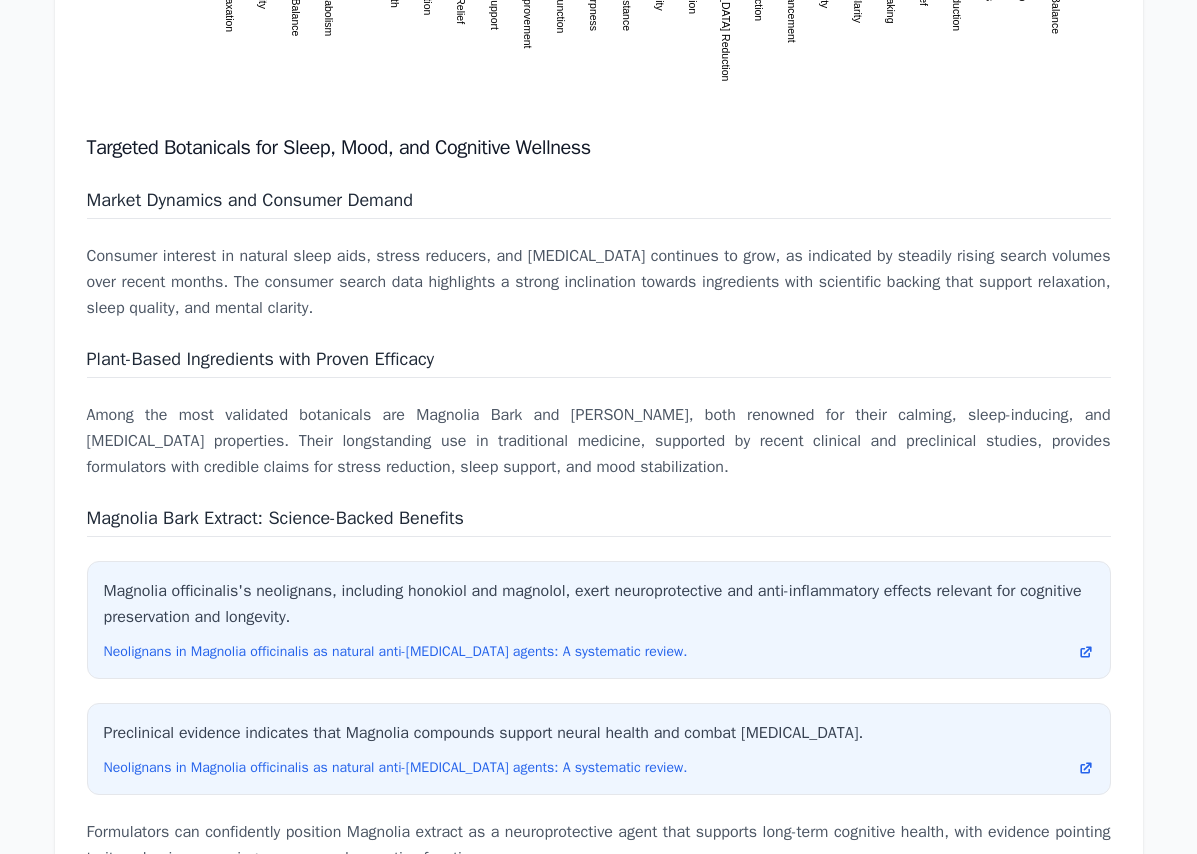 scroll, scrollTop: 0, scrollLeft: 0, axis: both 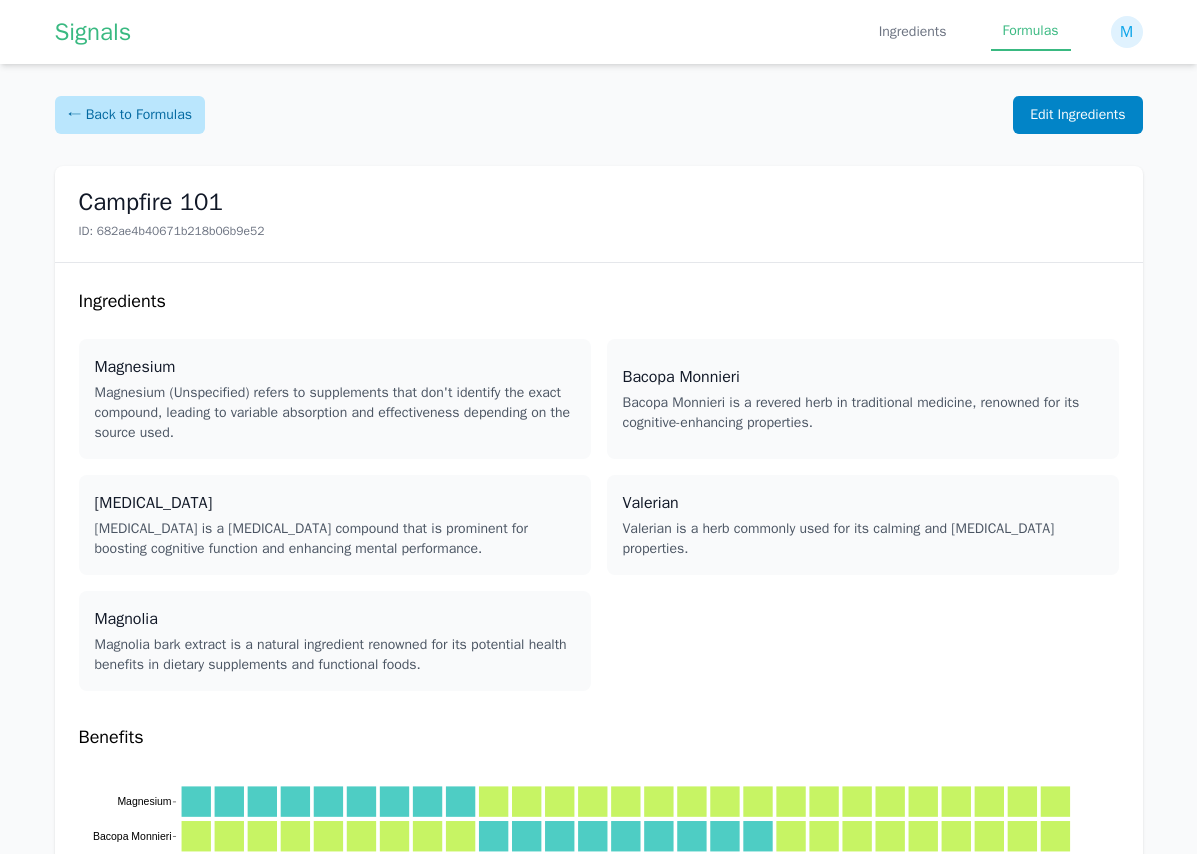 click on "← Back to Formulas" at bounding box center [130, 115] 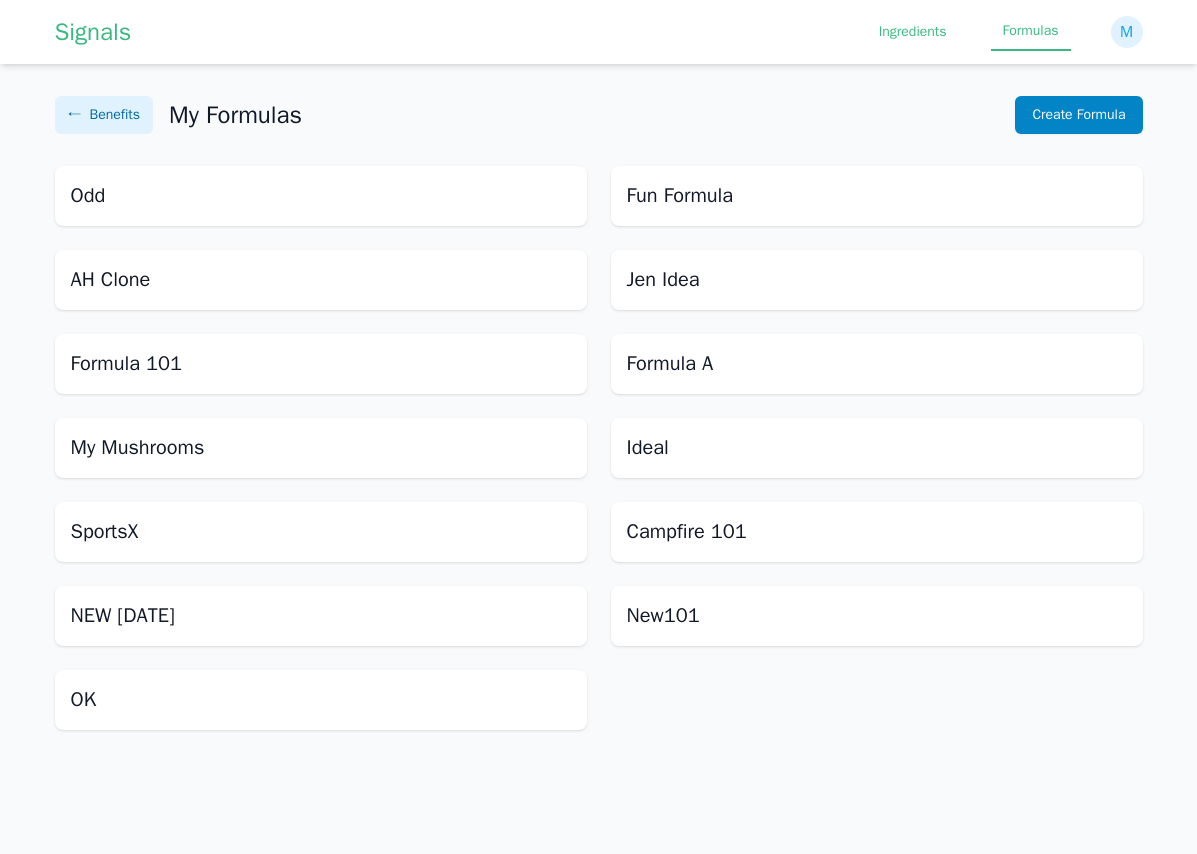 click on "Ingredients" at bounding box center (913, 32) 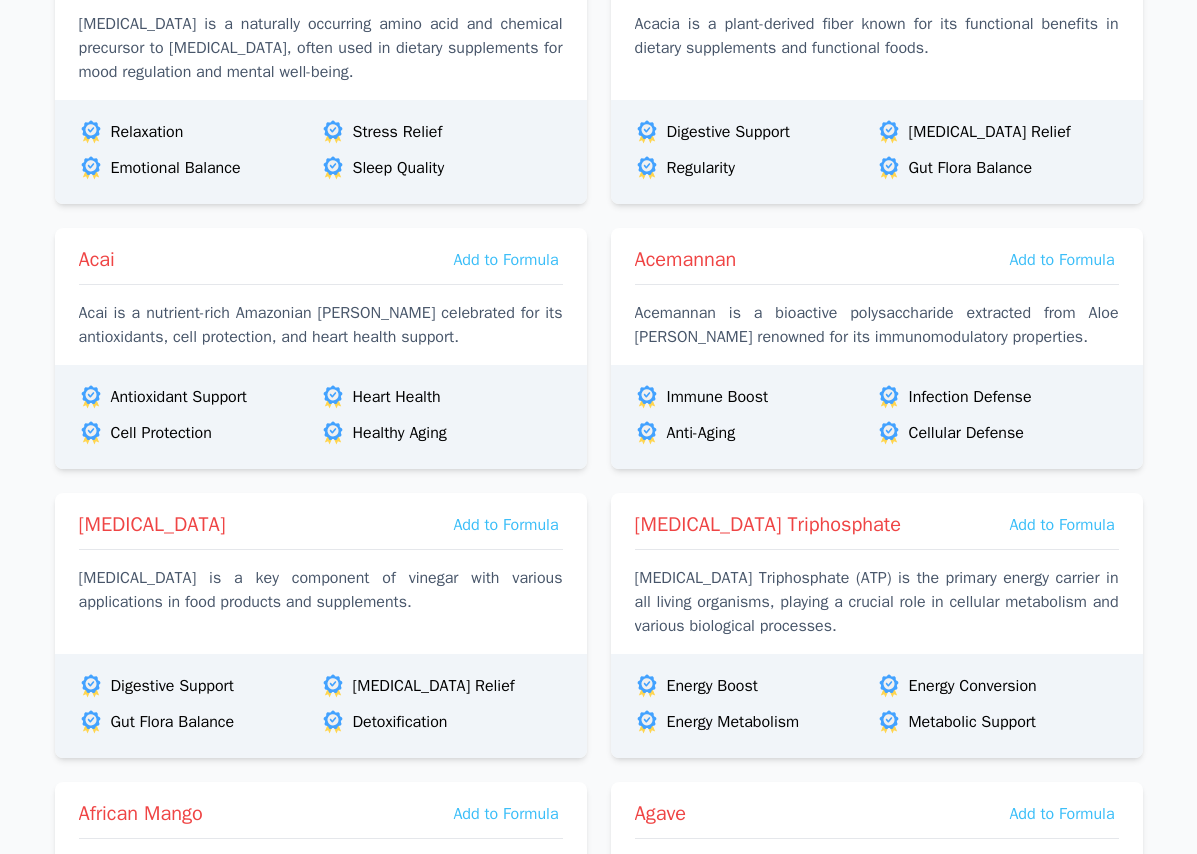 scroll, scrollTop: 0, scrollLeft: 0, axis: both 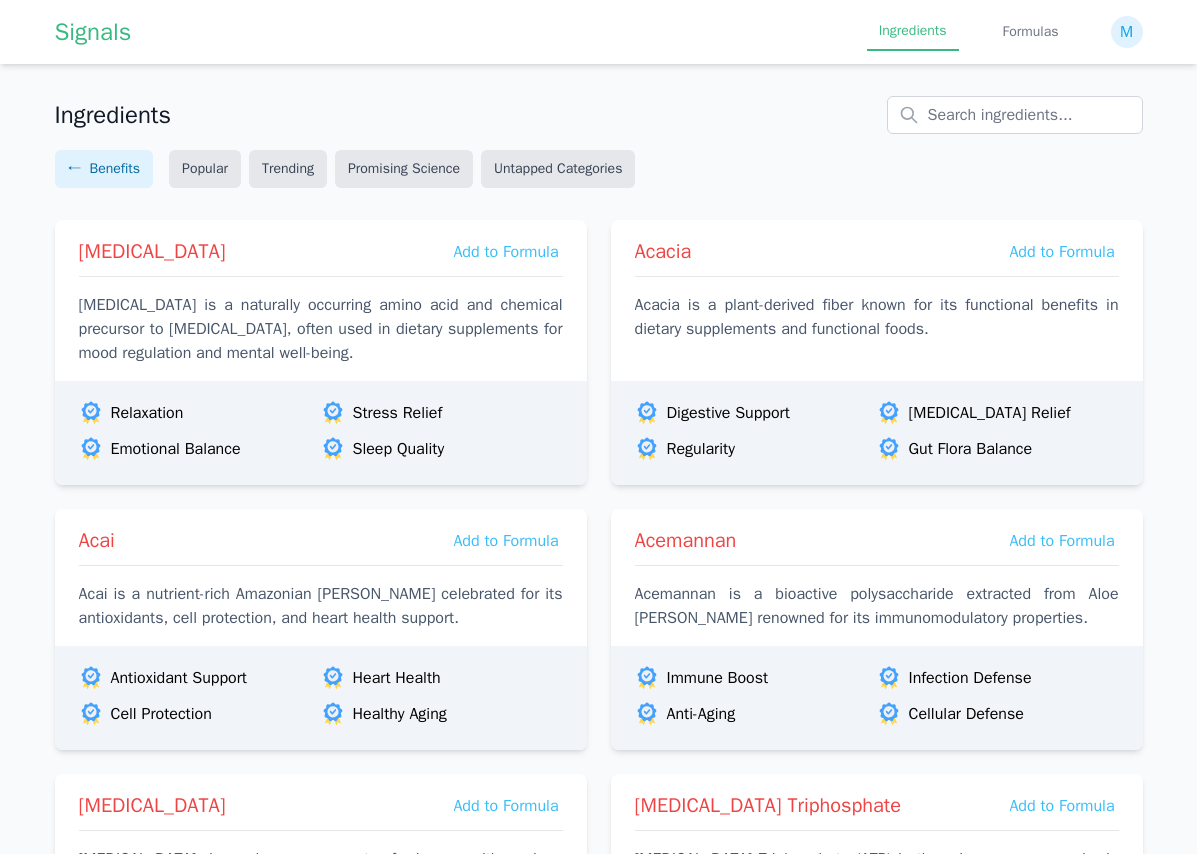click on "Ingredients" at bounding box center (599, 115) 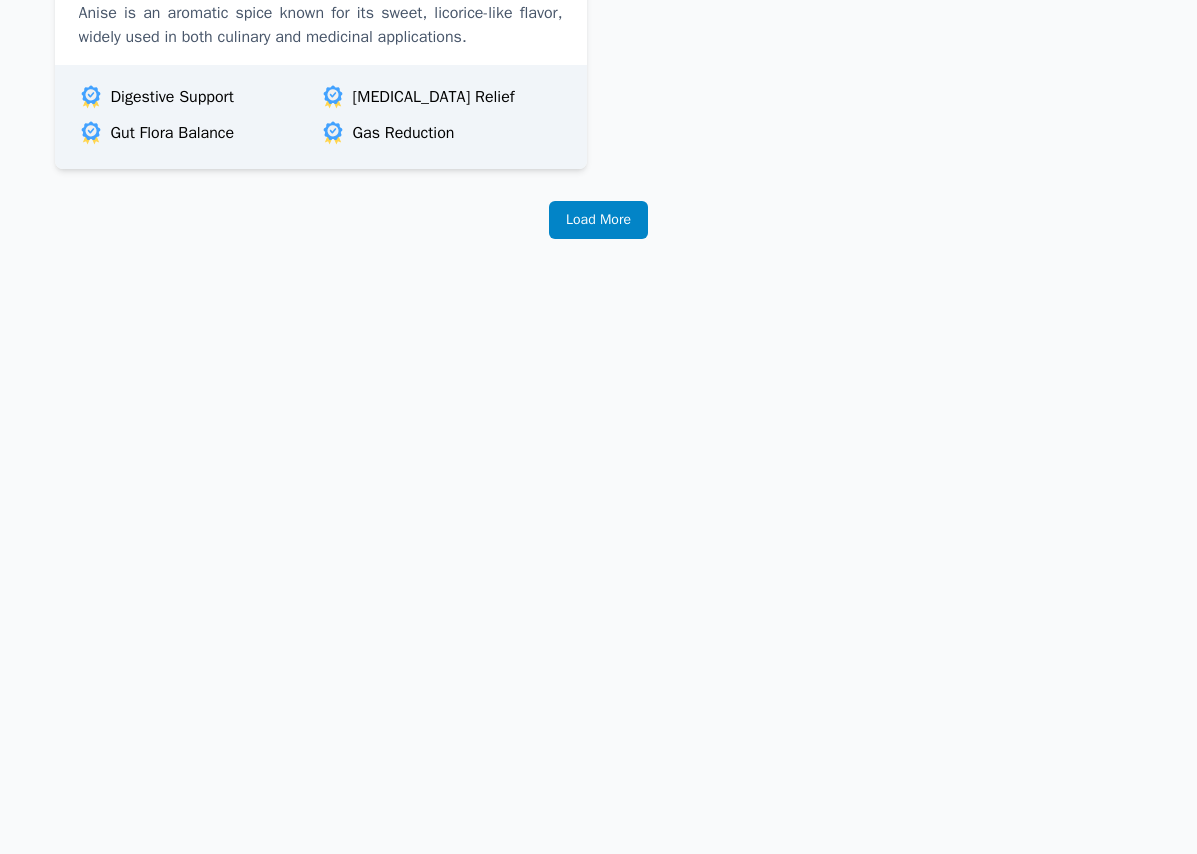 scroll, scrollTop: 3641, scrollLeft: 0, axis: vertical 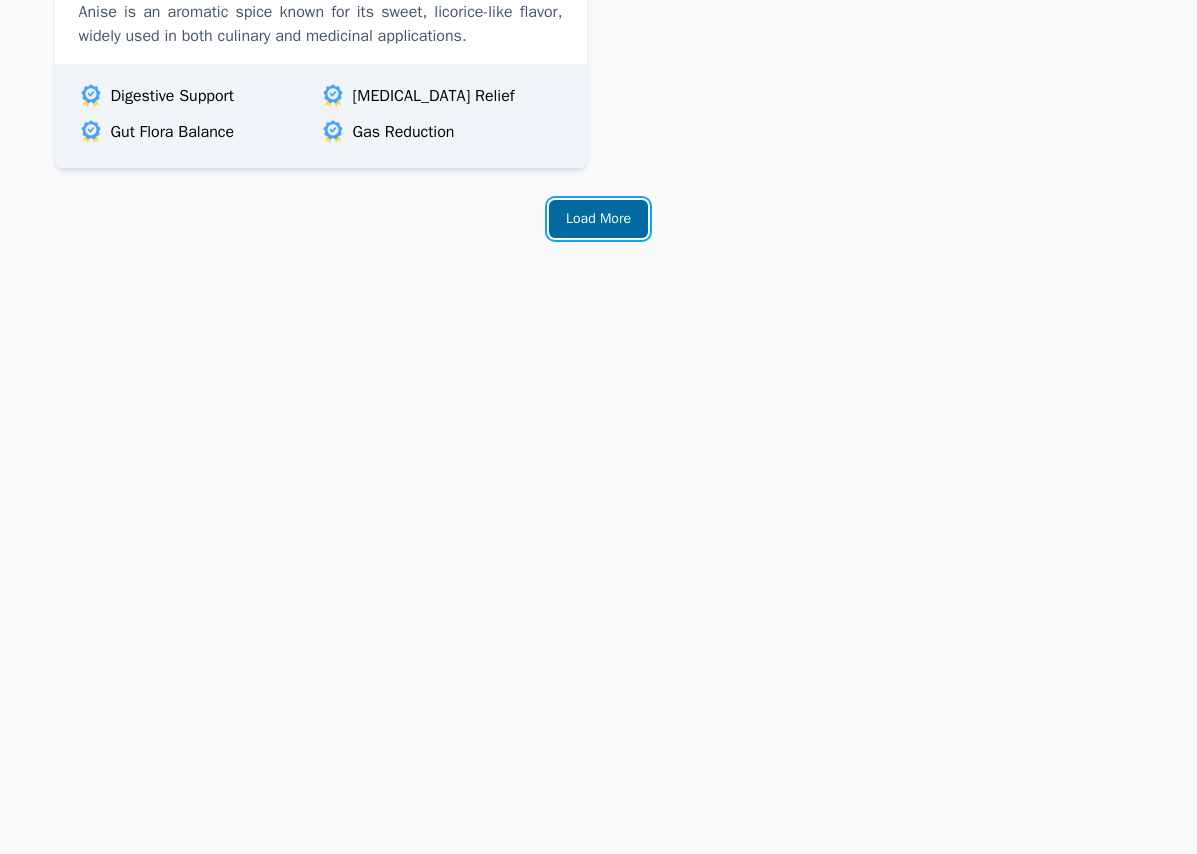 click on "Load More" at bounding box center [598, 219] 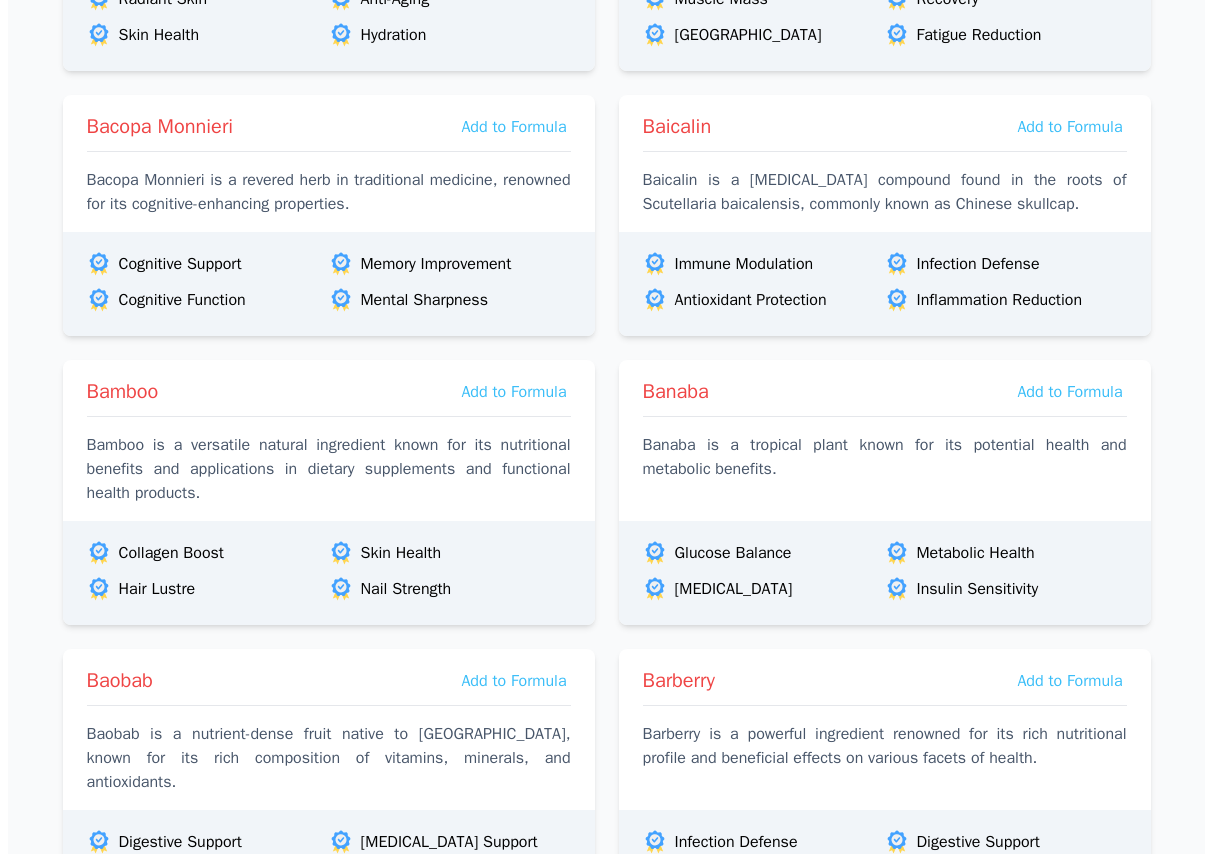 scroll, scrollTop: 5747, scrollLeft: 0, axis: vertical 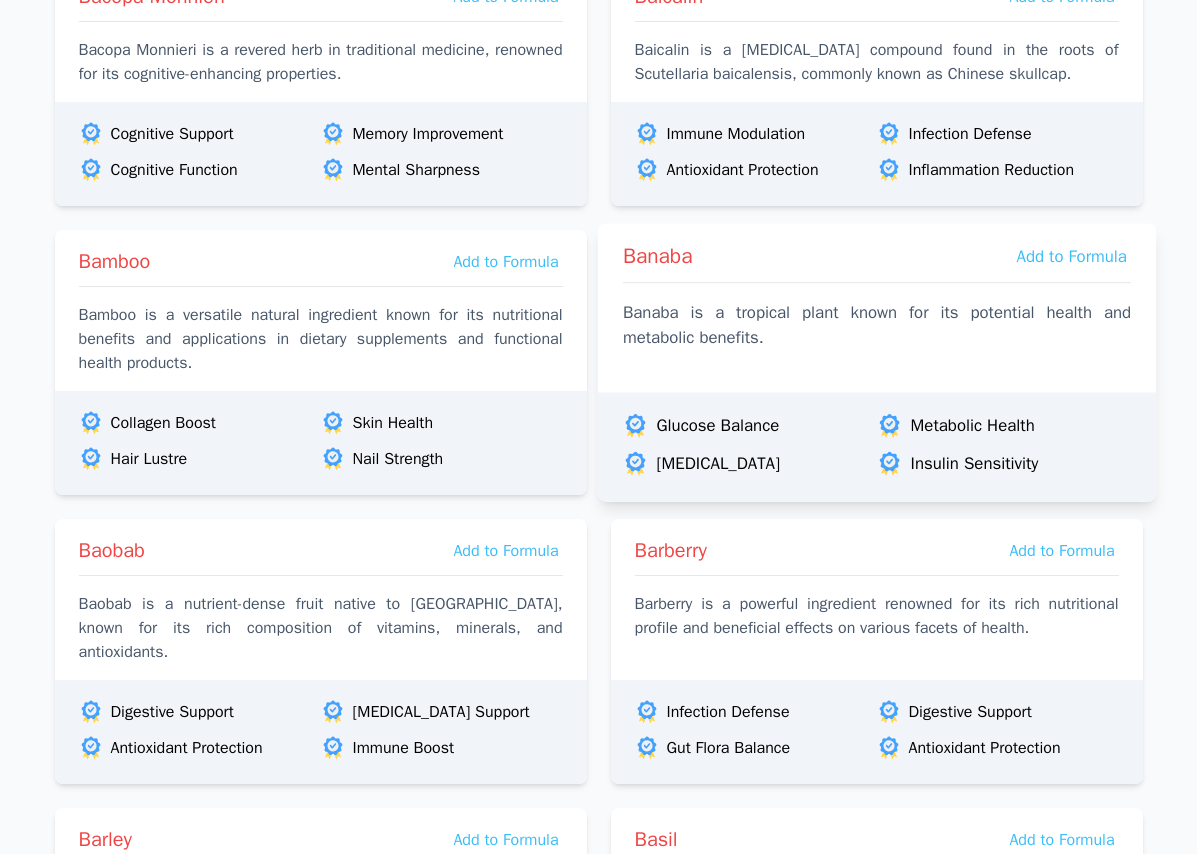 click on "Banaba is a tropical plant known for its potential health and metabolic benefits." at bounding box center (876, 325) 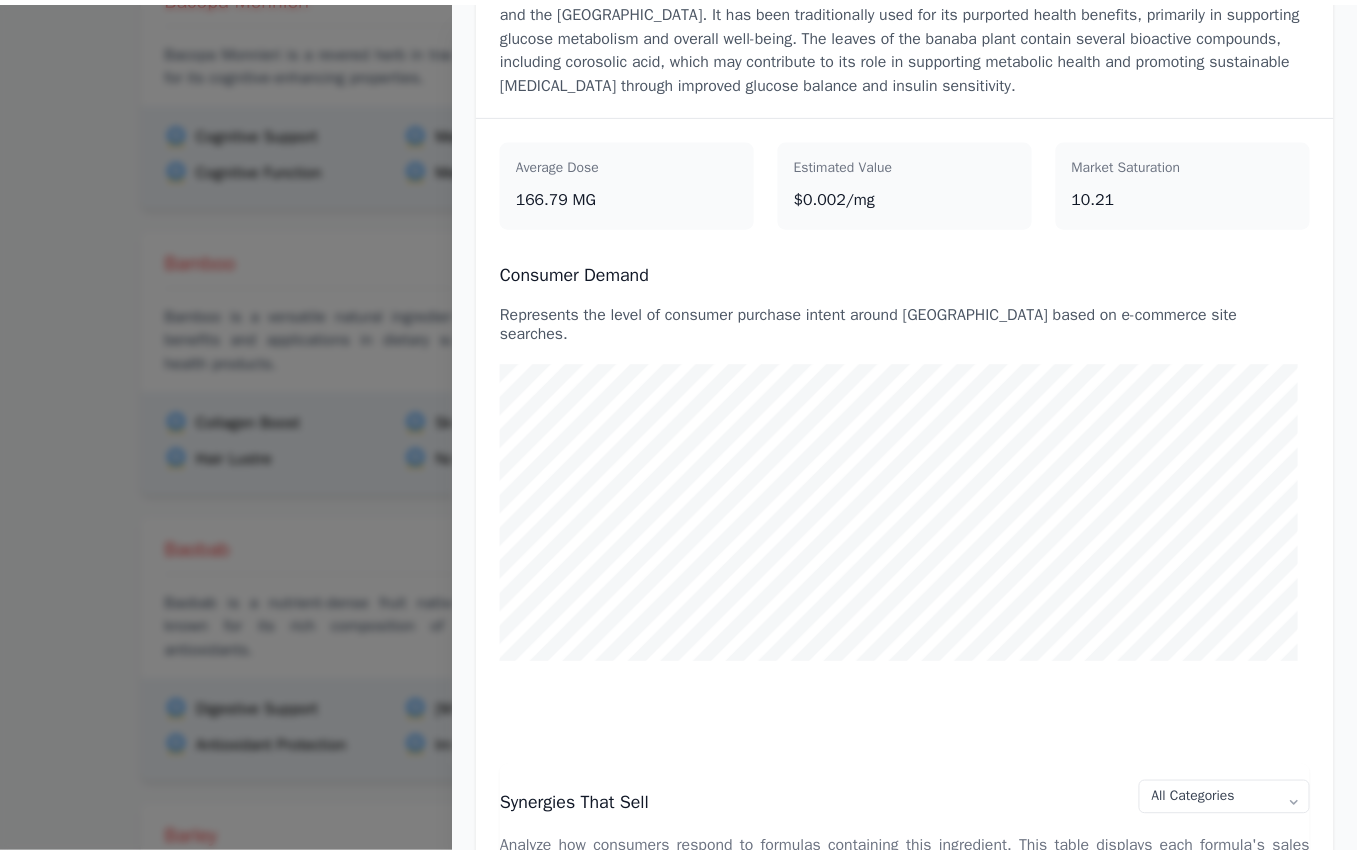 scroll, scrollTop: 0, scrollLeft: 0, axis: both 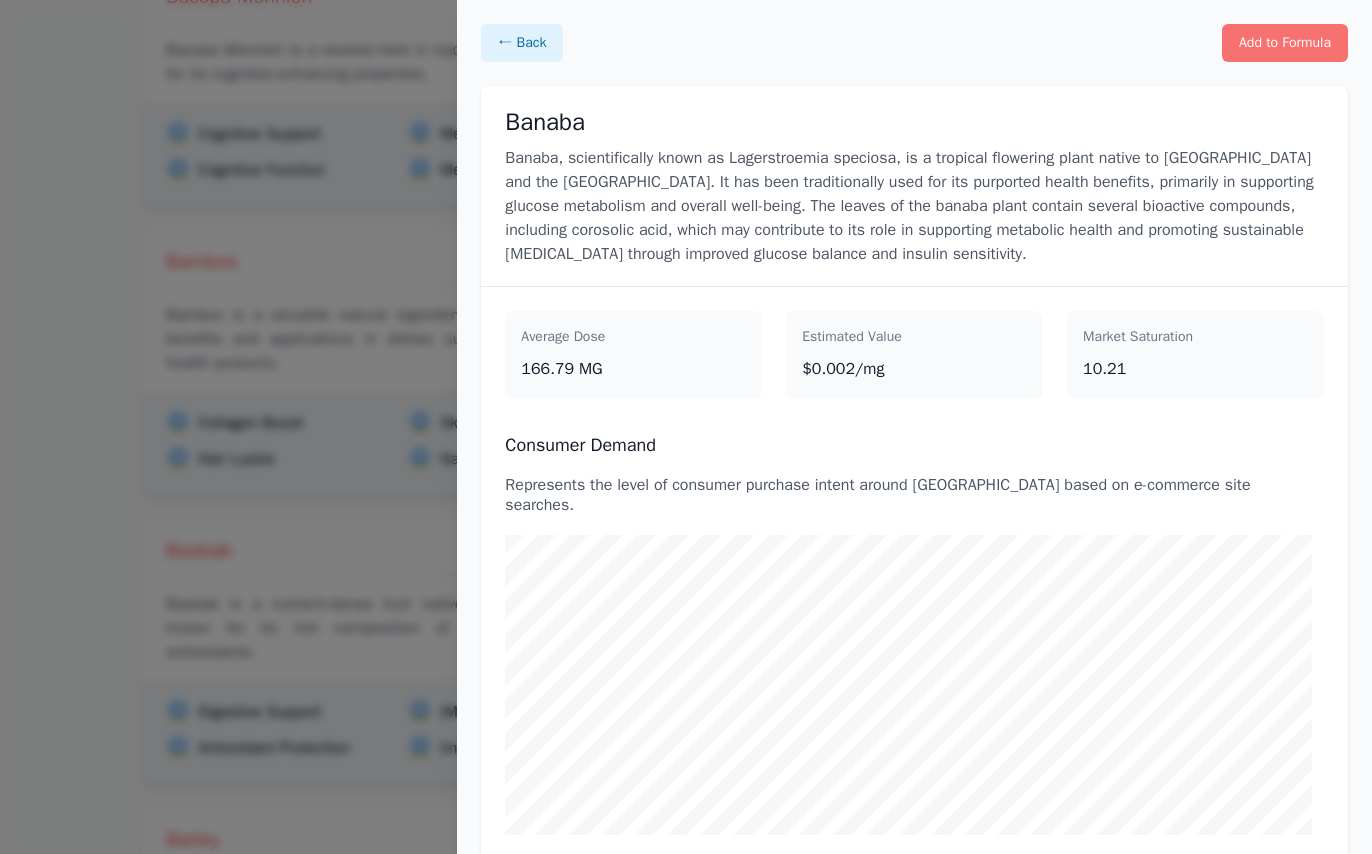 click at bounding box center (686, 427) 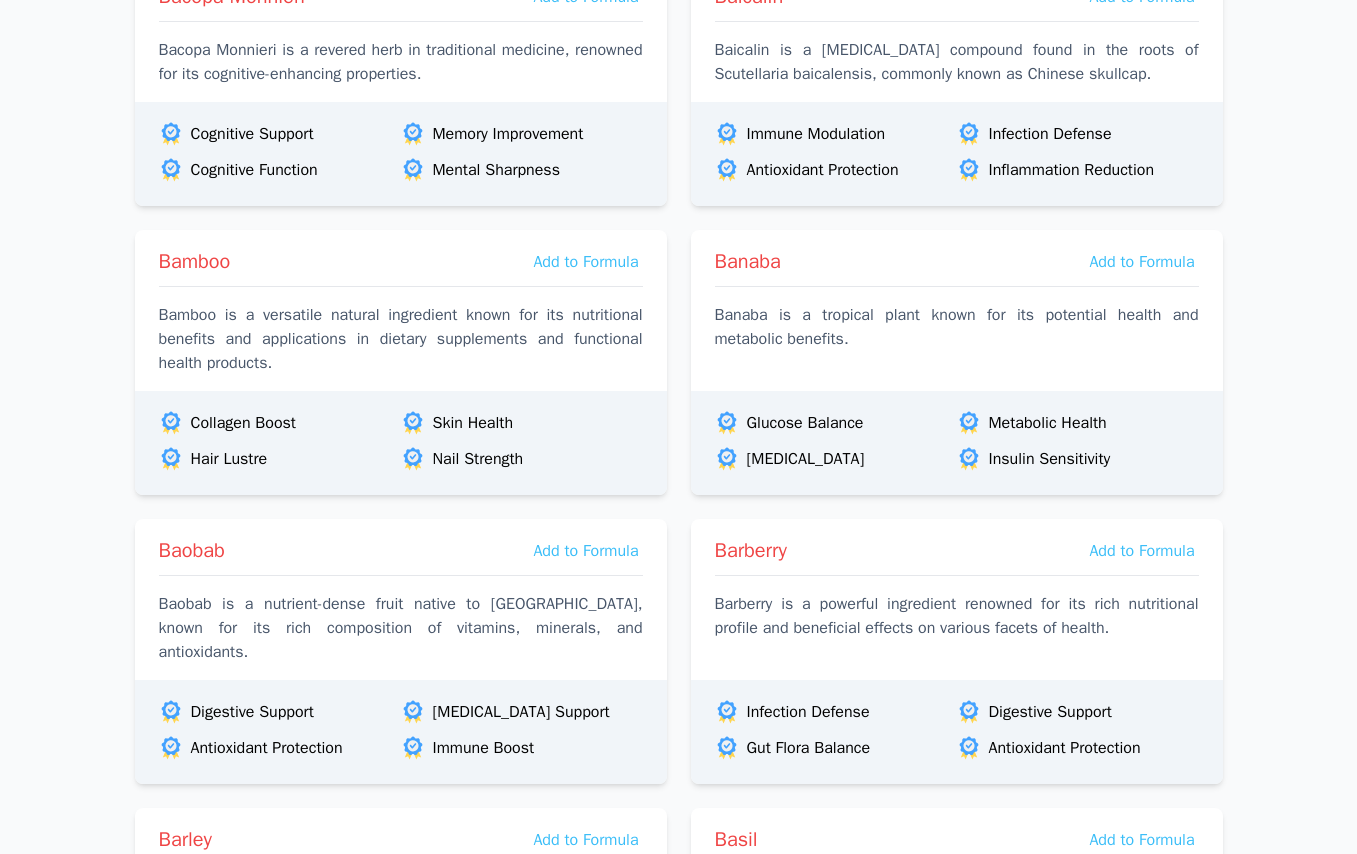 click on "Signals  Ingredients   Formulas  M Ingredients ← Benefits  Popular   Trending   Promising Science   Untapped Categories  5-HTP  Add to Formula  5-HTP is a naturally occurring amino acid and chemical precursor to serotonin, often used in dietary supplements for mood regulation and mental well-being. Relaxation Stress Relief Emotional Balance Sleep Quality Acacia  Add to Formula  Acacia is a plant-derived fiber known for its functional benefits in dietary supplements and functional foods. Digestive Support Bloating Relief Regularity Gut Flora Balance Acai  Add to Formula  Acai is a nutrient-rich Amazonian berry celebrated for its antioxidants, cell protection, and heart health support. Antioxidant Support Heart Health Cell Protection Healthy Aging Acemannan  Add to Formula  Acemannan is a bioactive polysaccharide extracted from Aloe vera renowned for its immunomodulatory properties. Immune Boost Infection Defense Anti-Aging Cellular Defense Acetic Acid  Add to Formula  Digestive Support Bloating Relief Agave" at bounding box center (678, -2166) 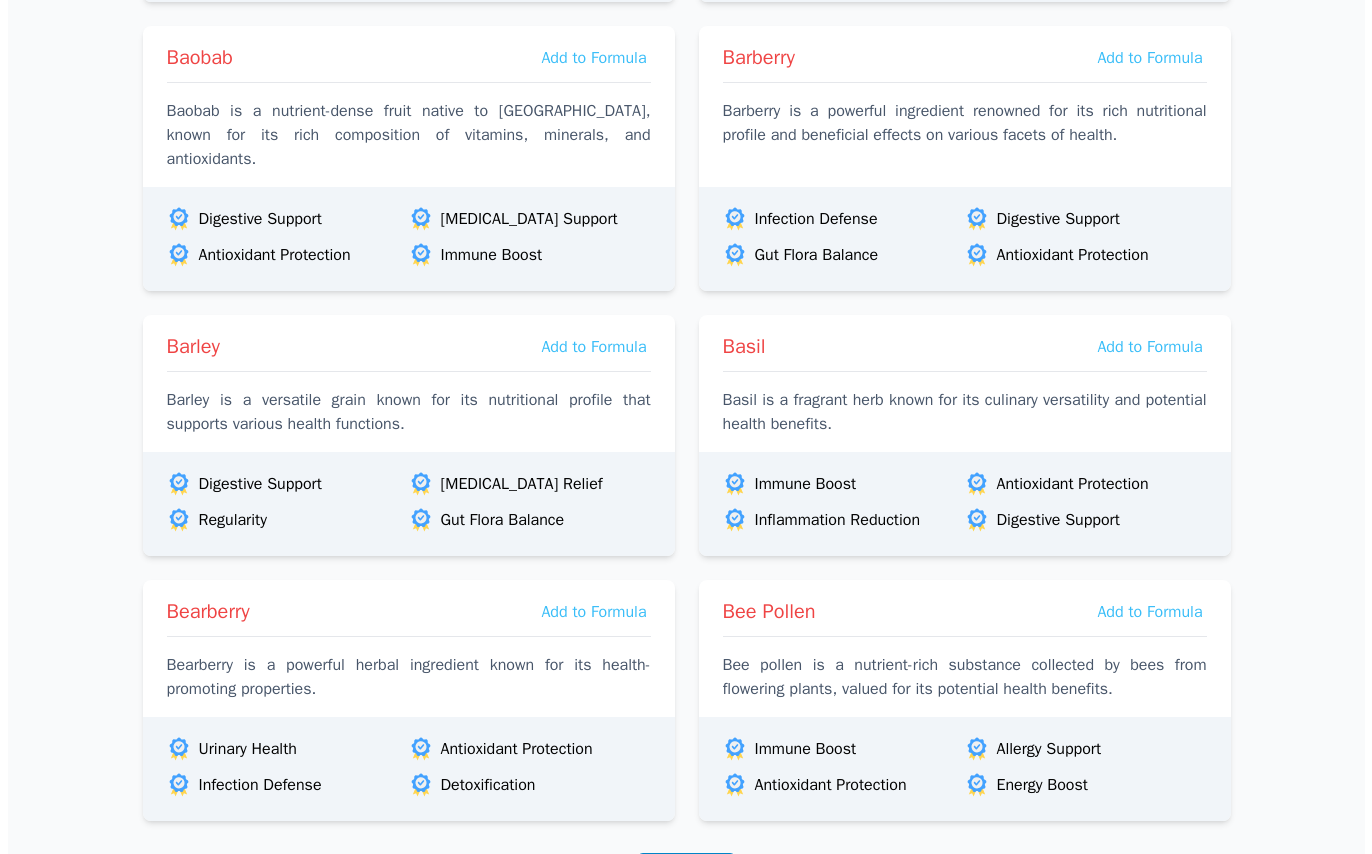 scroll, scrollTop: 6057, scrollLeft: 0, axis: vertical 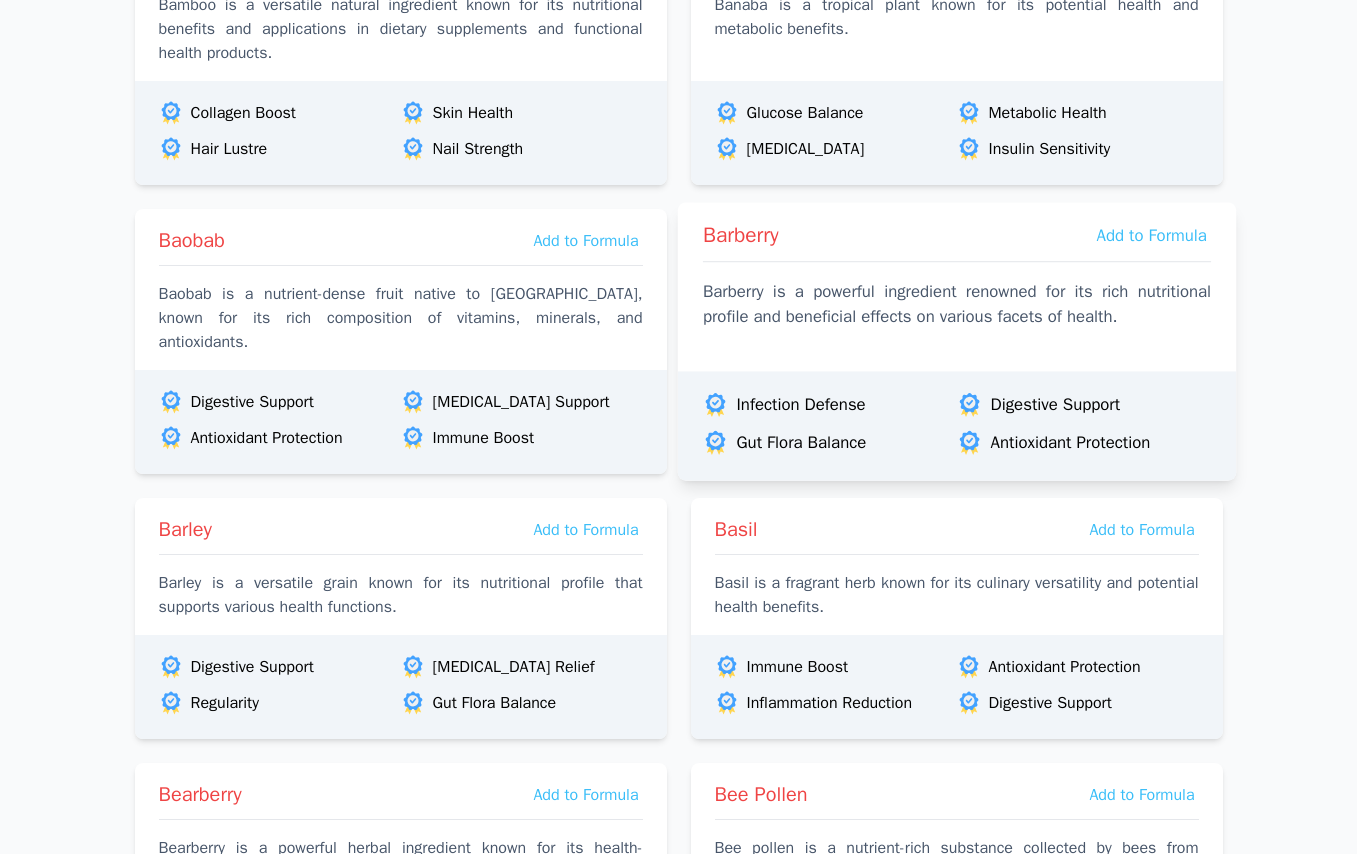 click on "Barberry  Add to Formula  Barberry is a powerful ingredient renowned for its rich nutritional profile and beneficial effects on various facets of health." at bounding box center [956, 282] 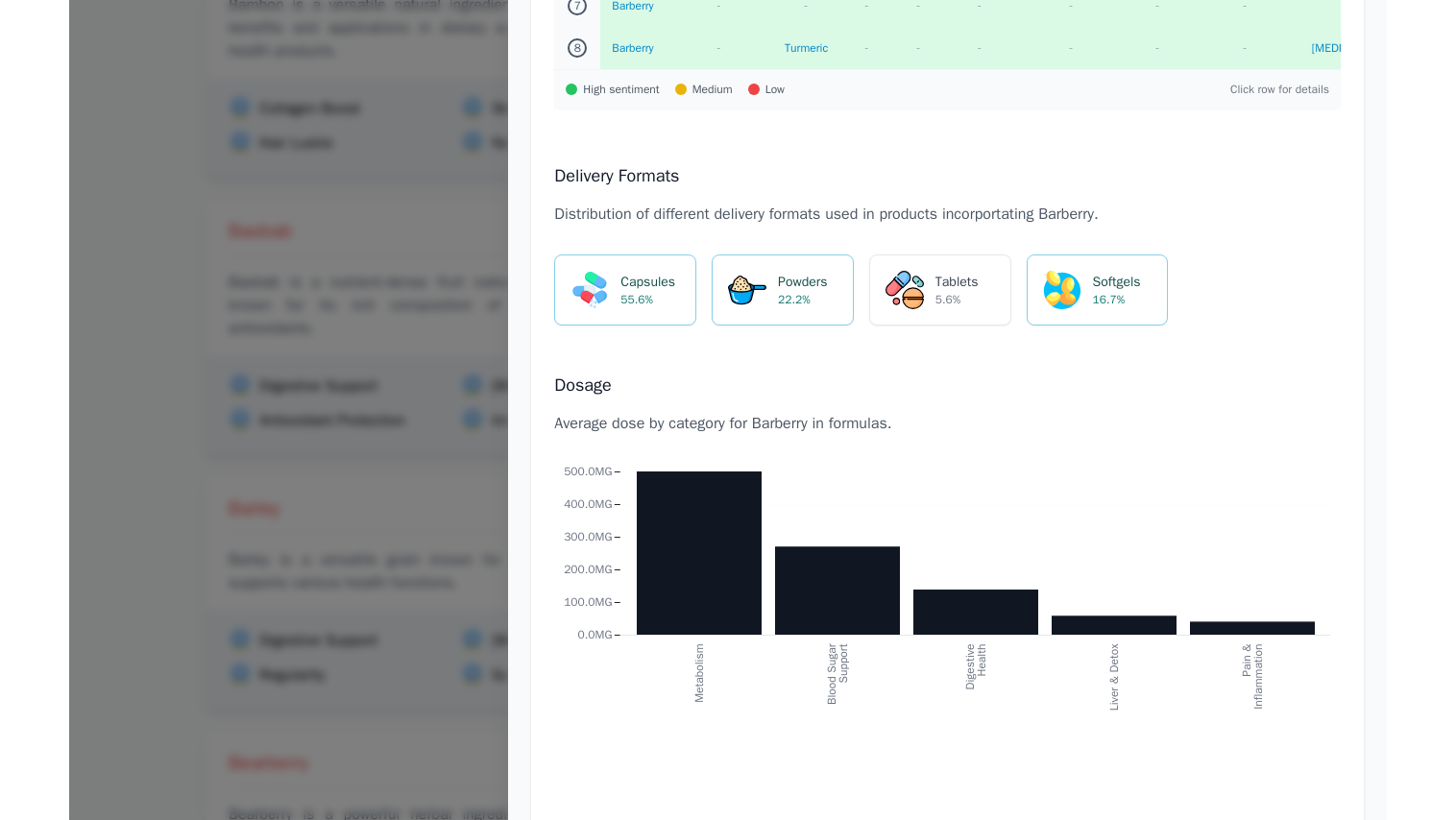 scroll, scrollTop: 2351, scrollLeft: 0, axis: vertical 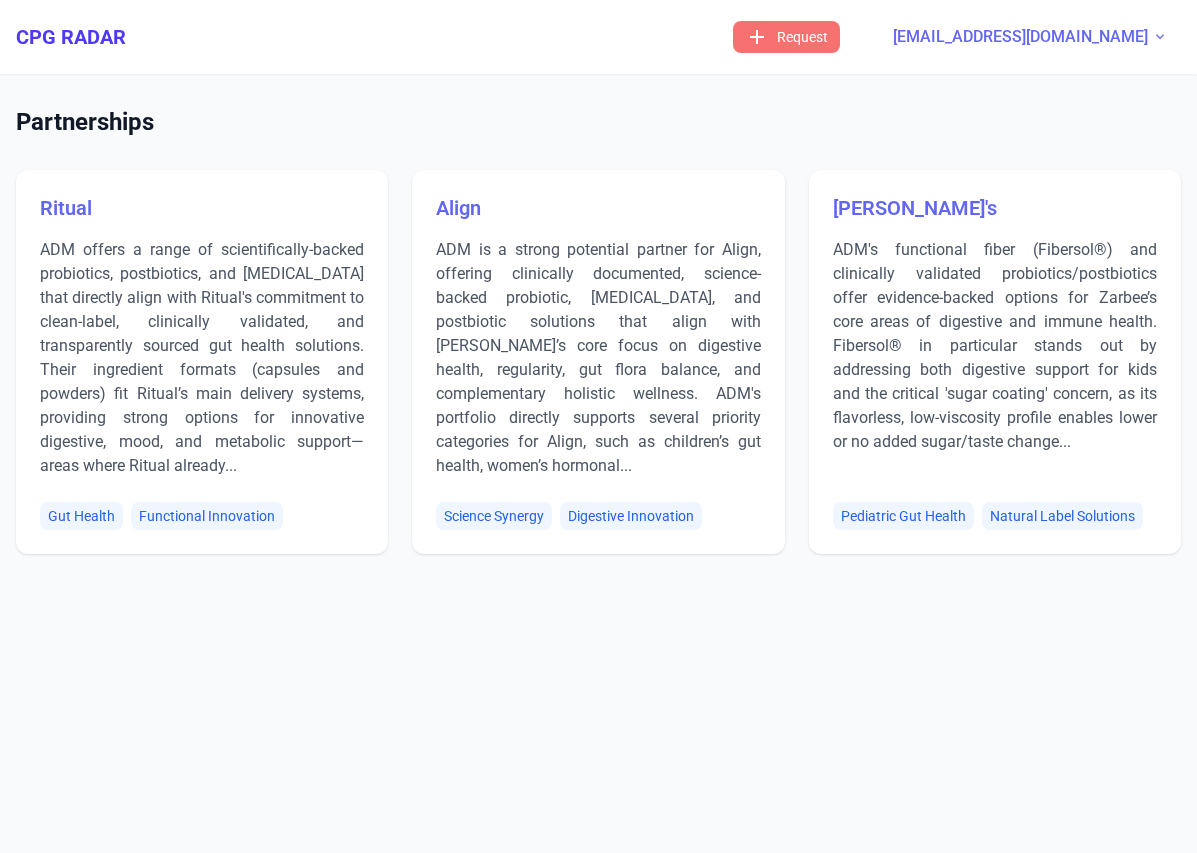 click on "test@adm.com" at bounding box center (1020, 37) 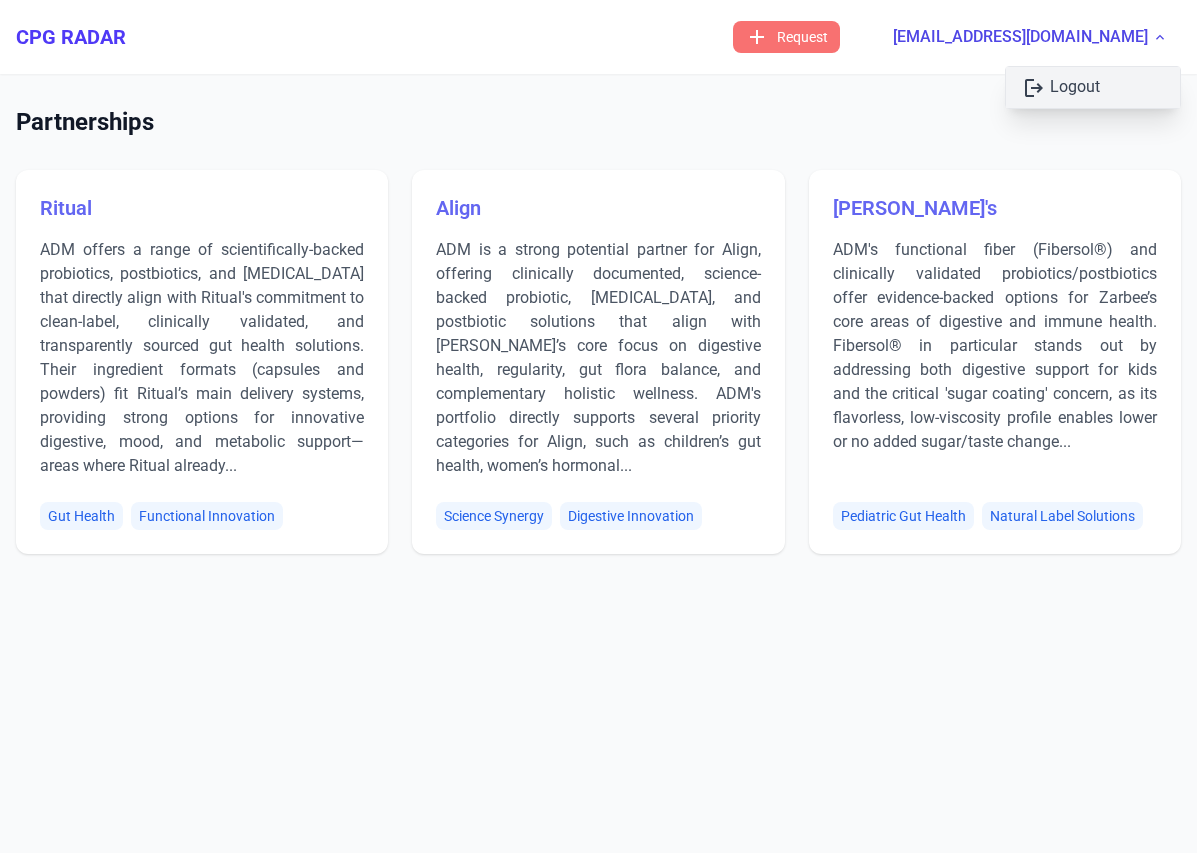 click on "logout  Logout" at bounding box center [1093, 87] 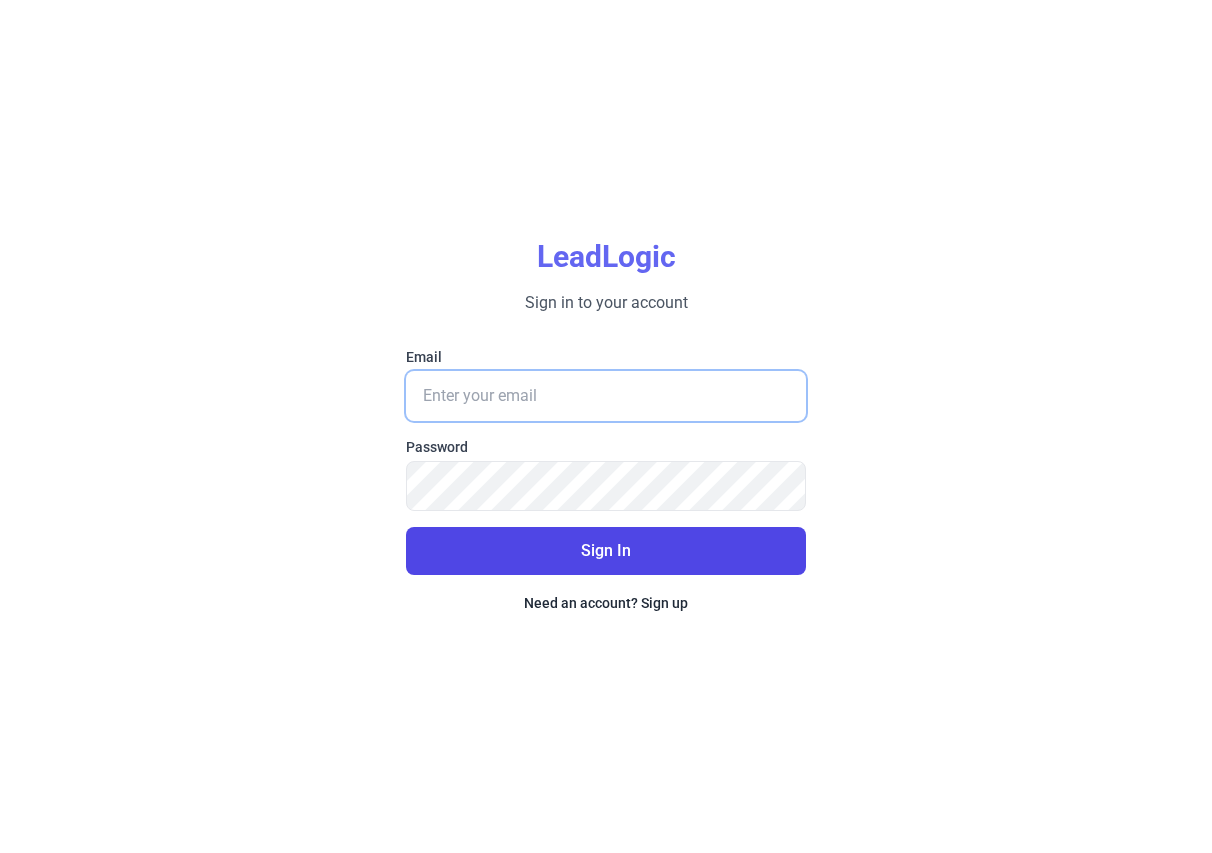 click on "Email" at bounding box center (606, 396) 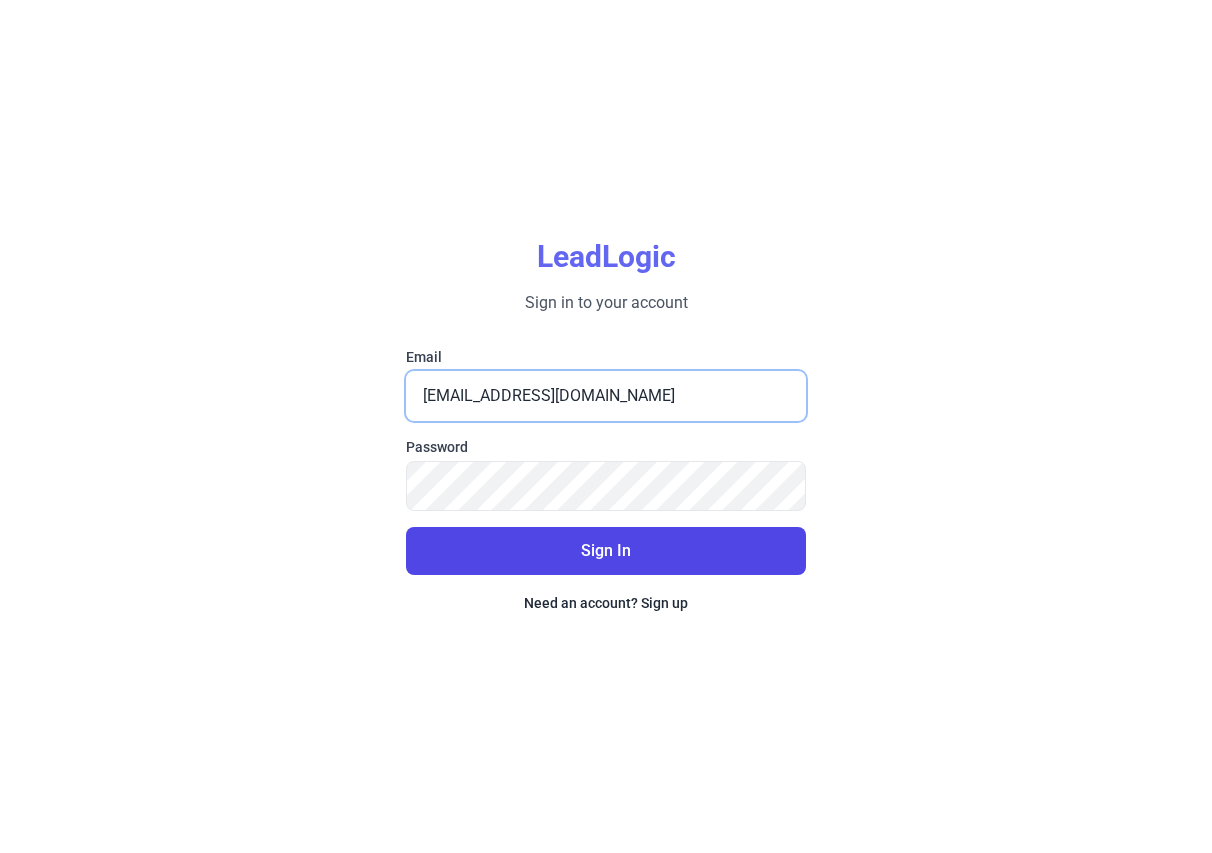type on "test@iff.com" 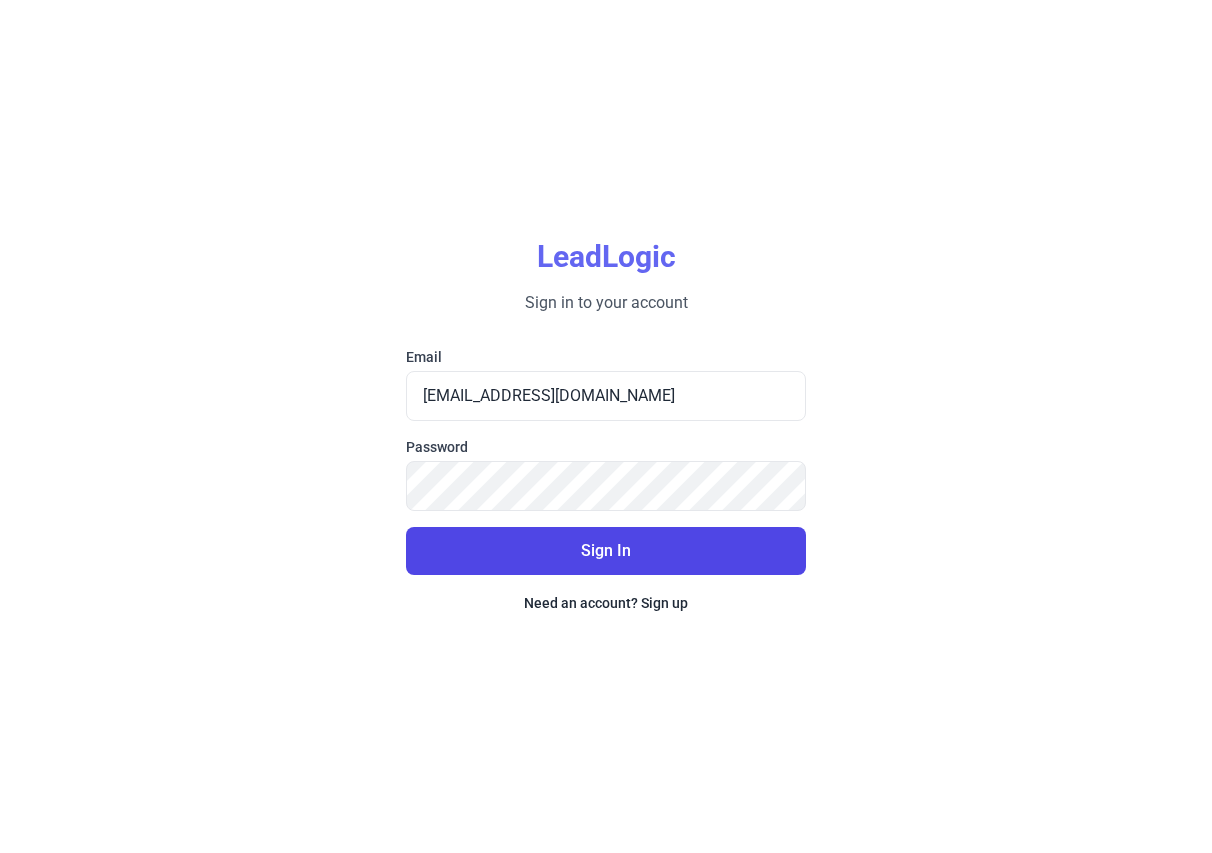 click on "Sign In" at bounding box center [606, 550] 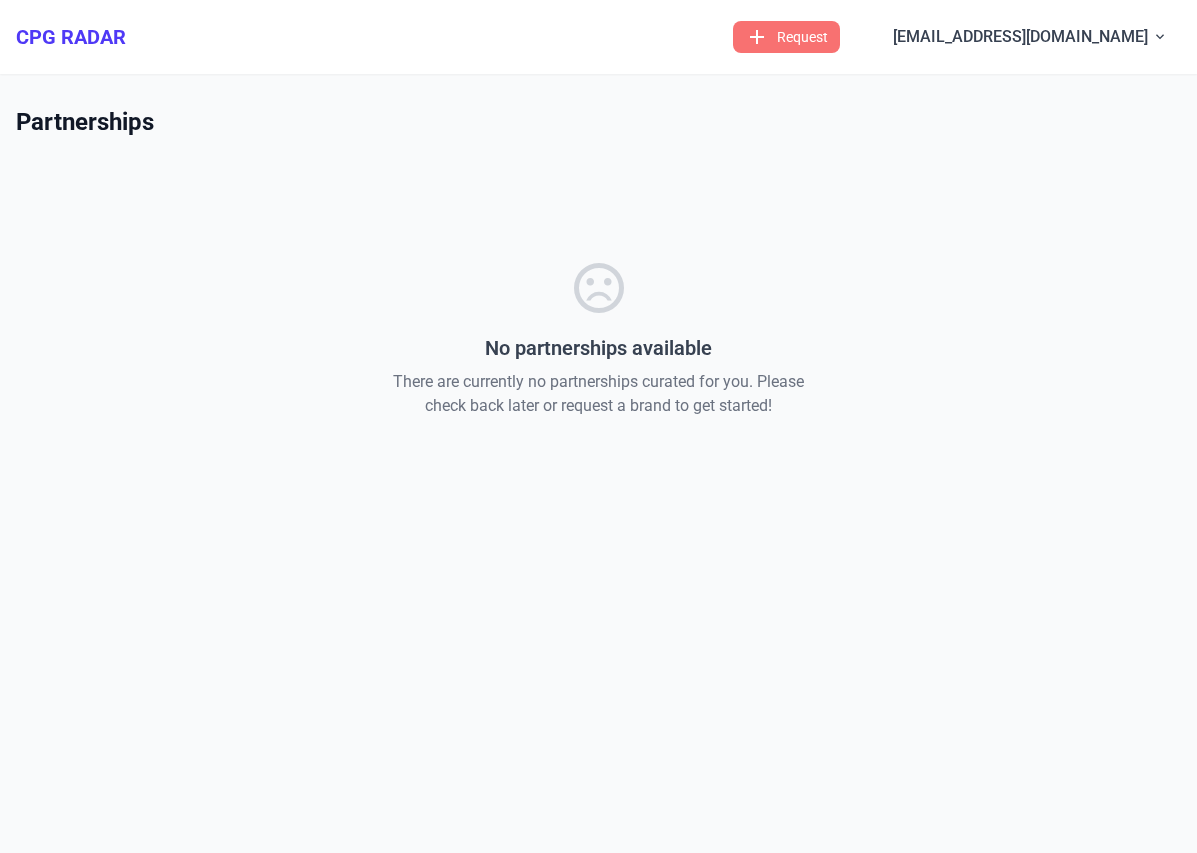 scroll, scrollTop: 0, scrollLeft: 0, axis: both 